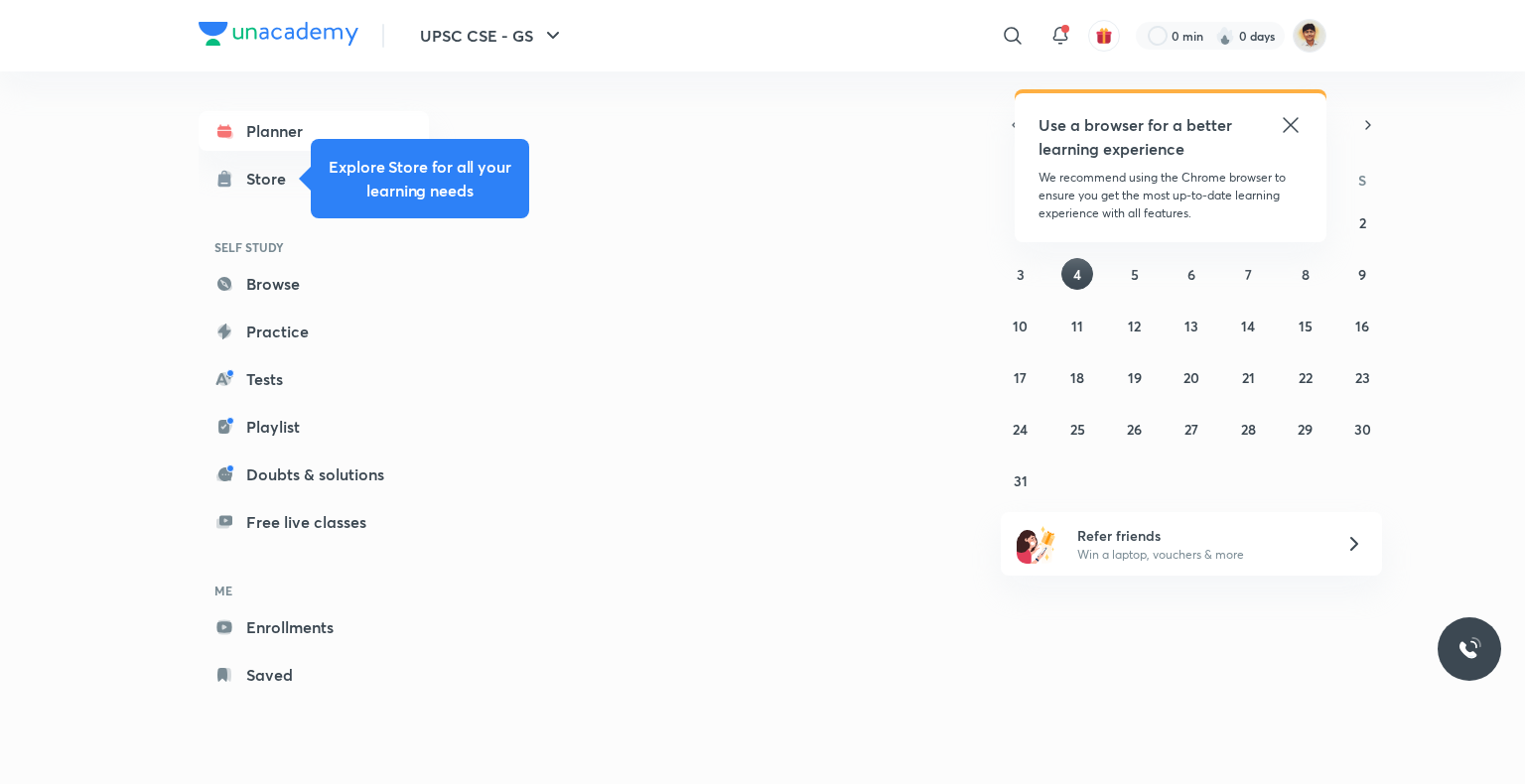 scroll, scrollTop: 0, scrollLeft: 0, axis: both 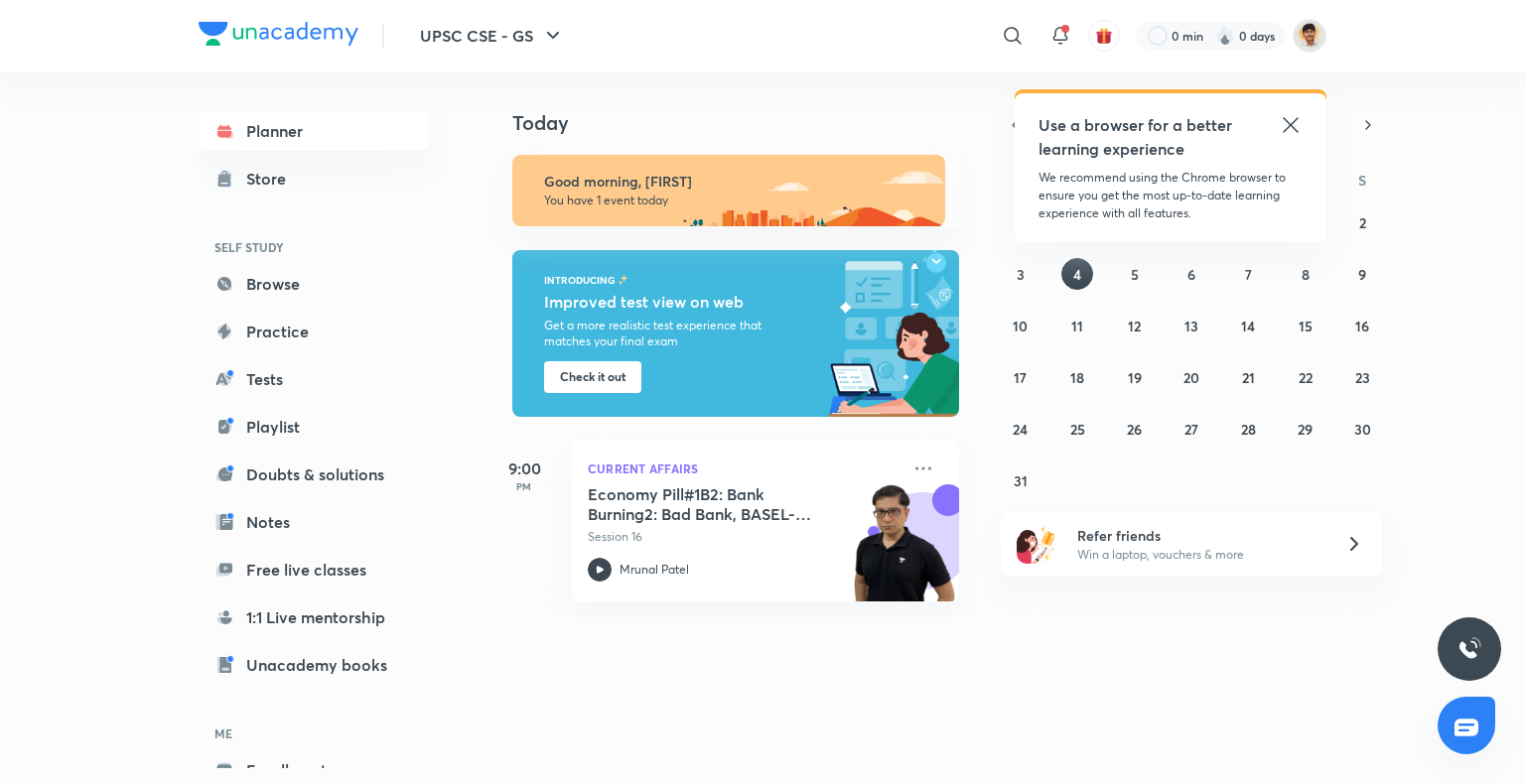 click 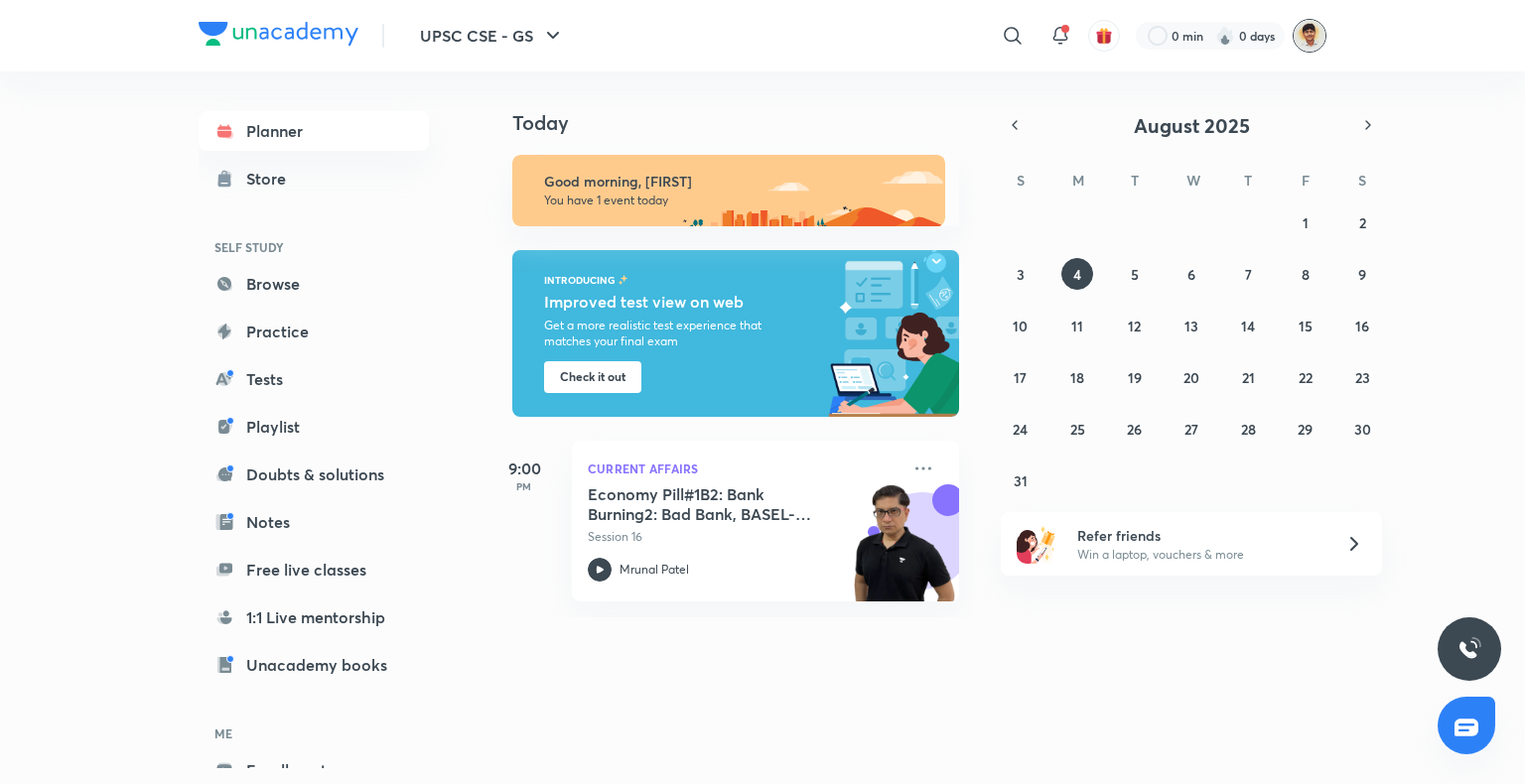 click at bounding box center [1310, 36] 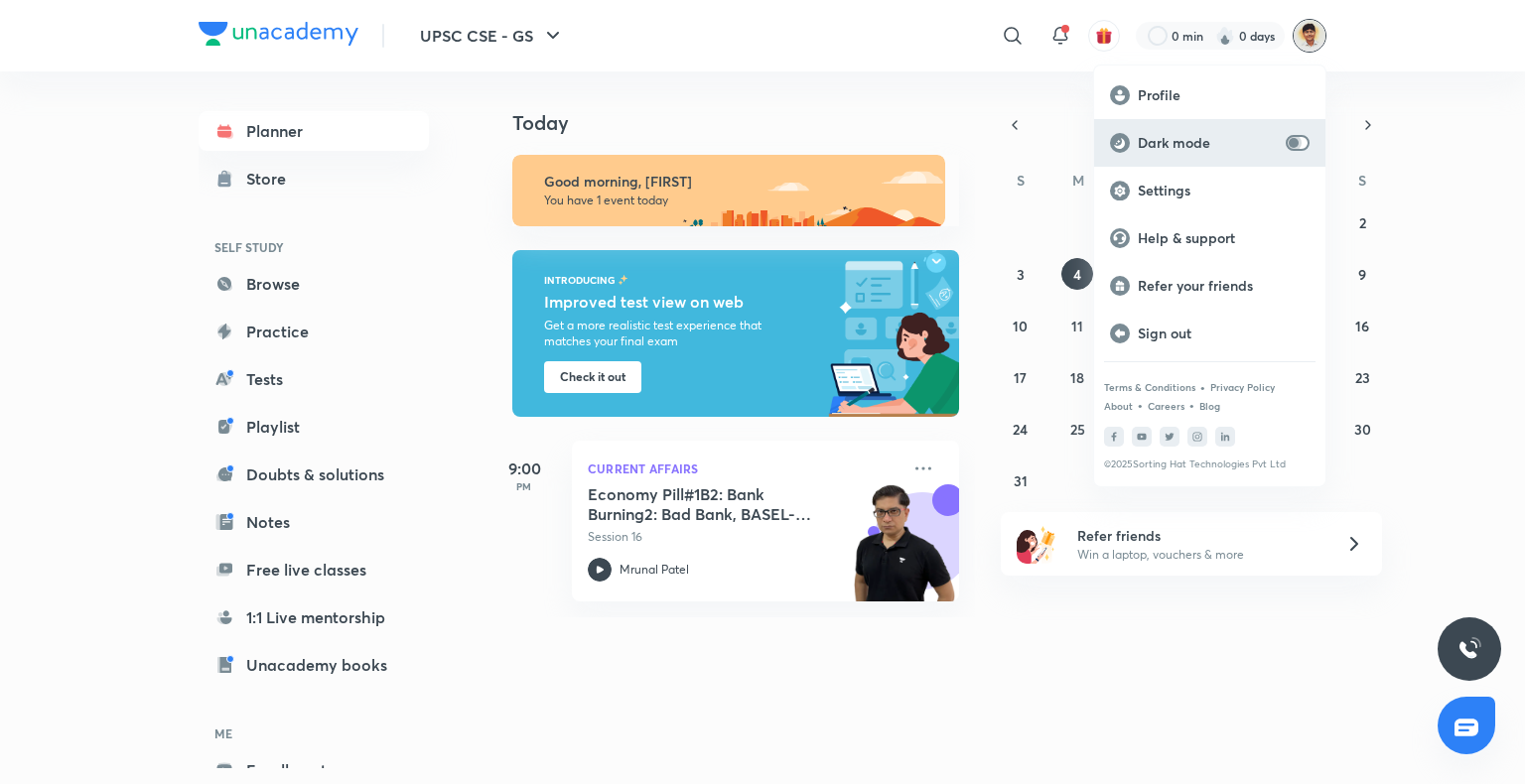 click at bounding box center [1294, 143] 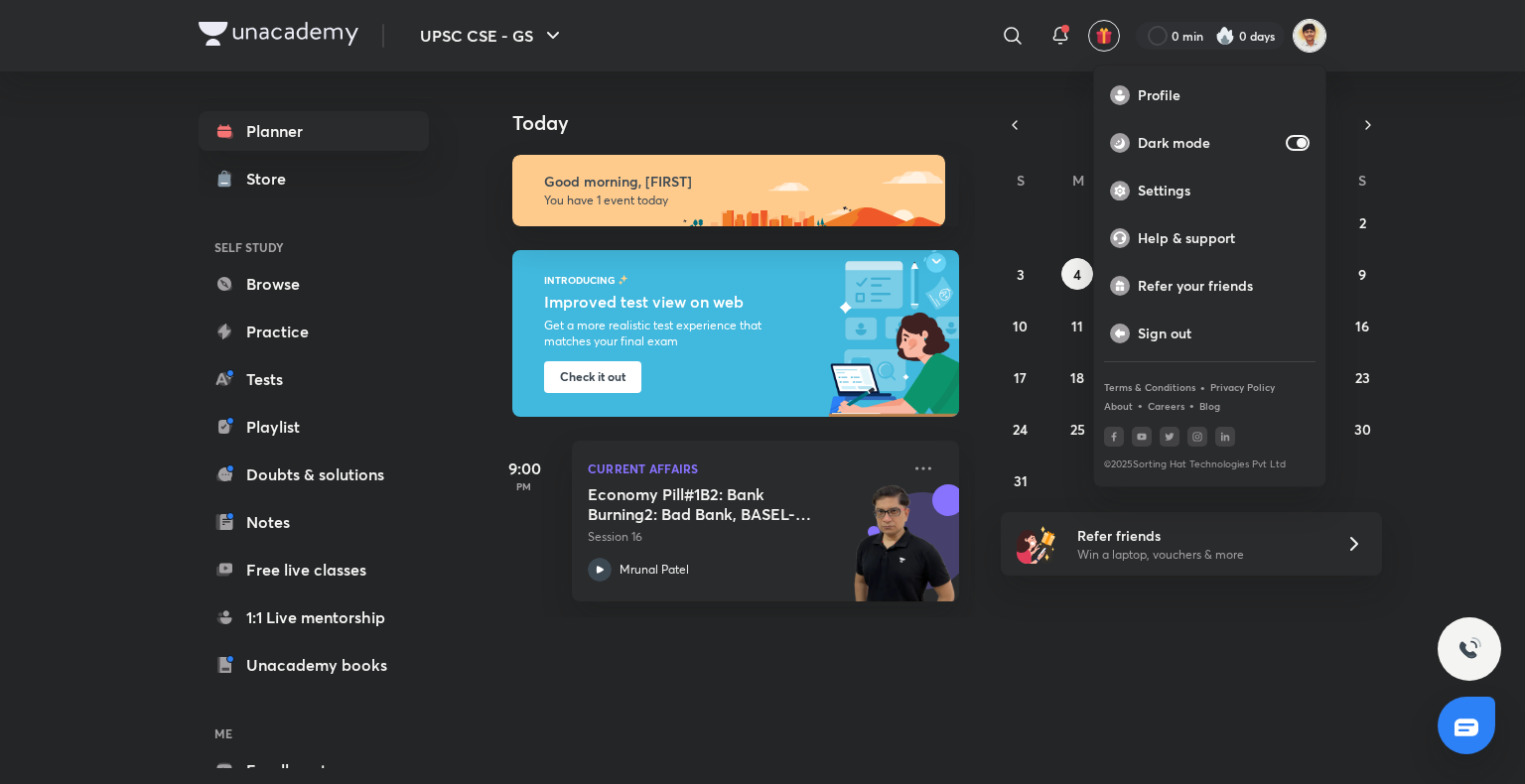 click at bounding box center [762, 392] 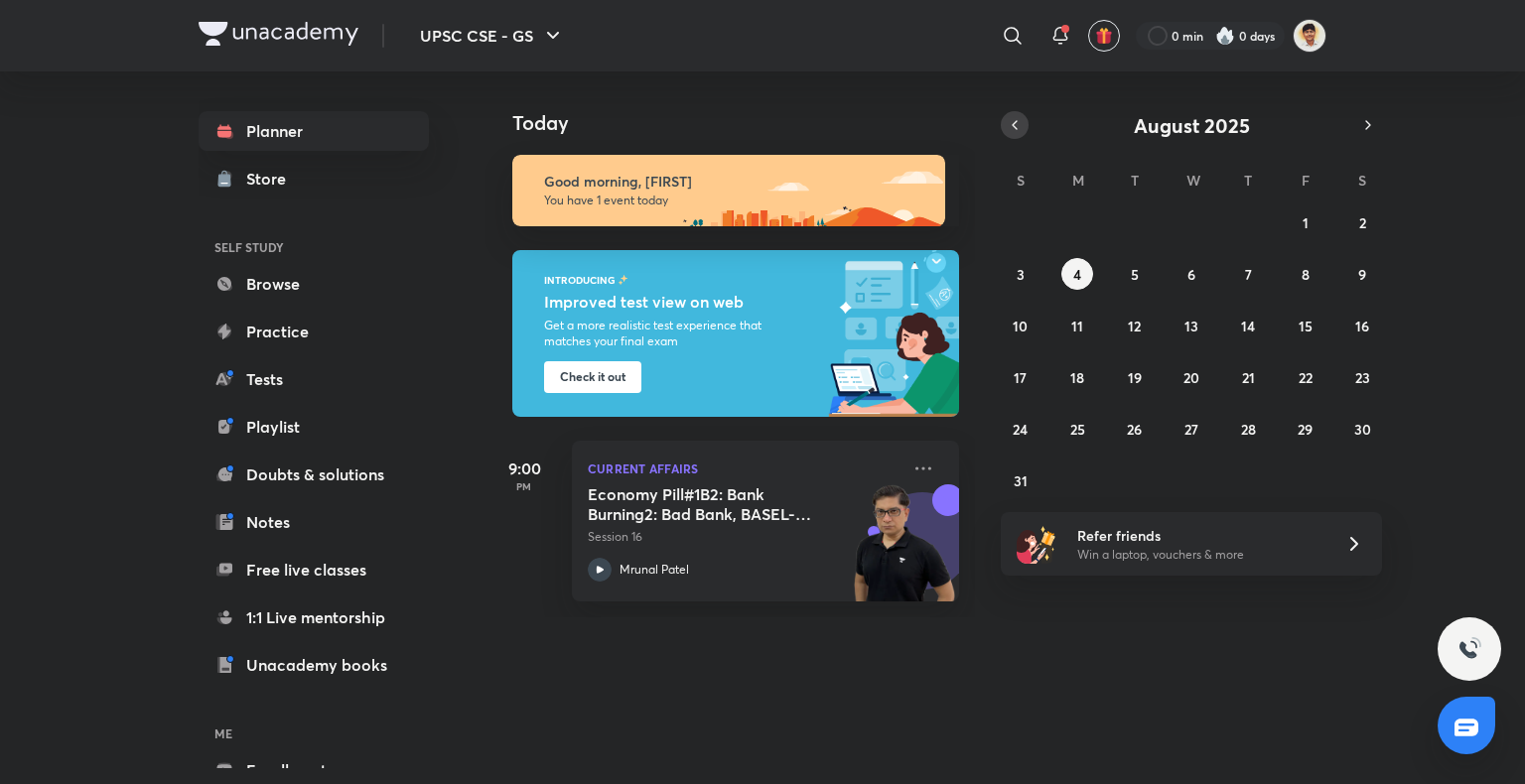 click 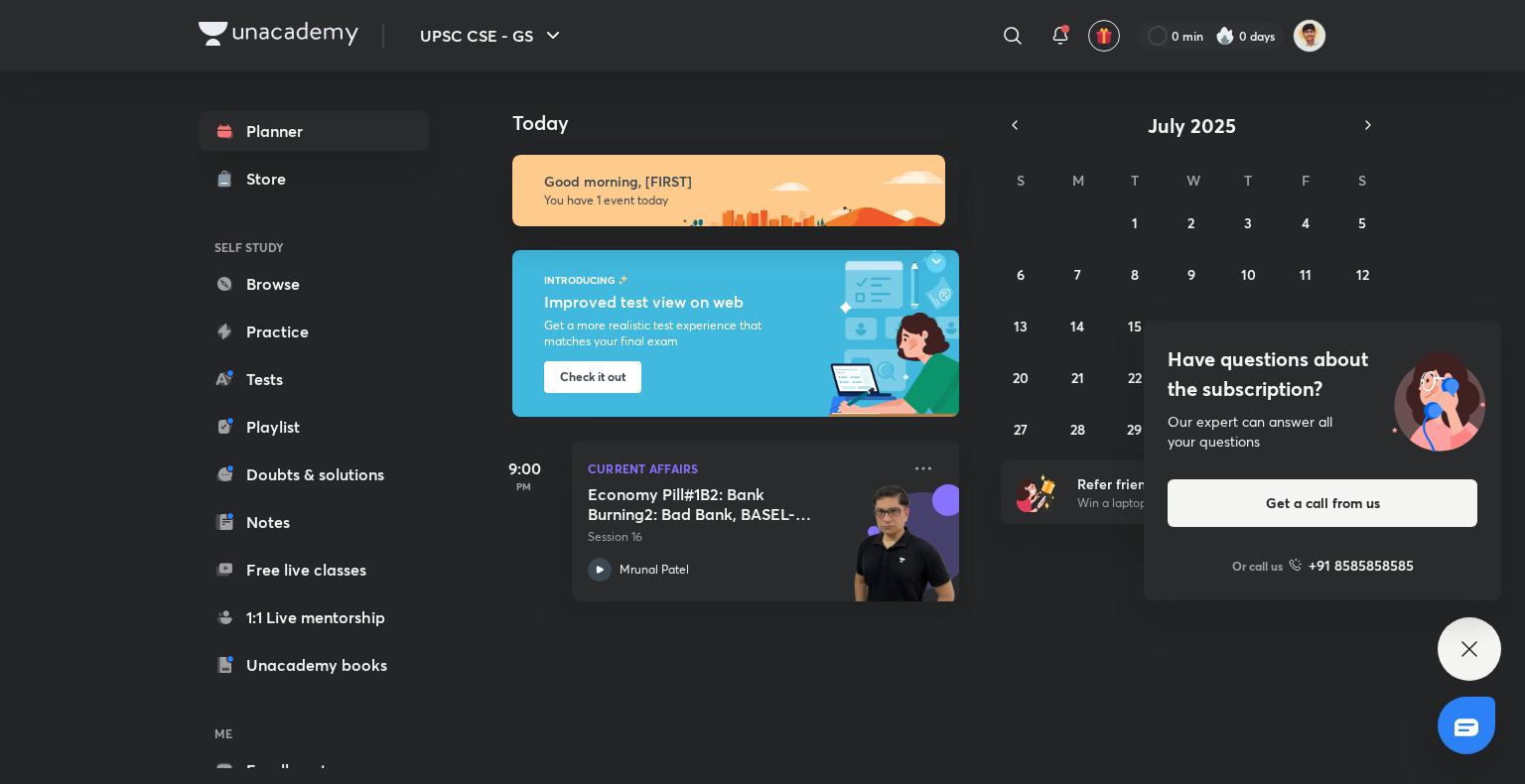 click 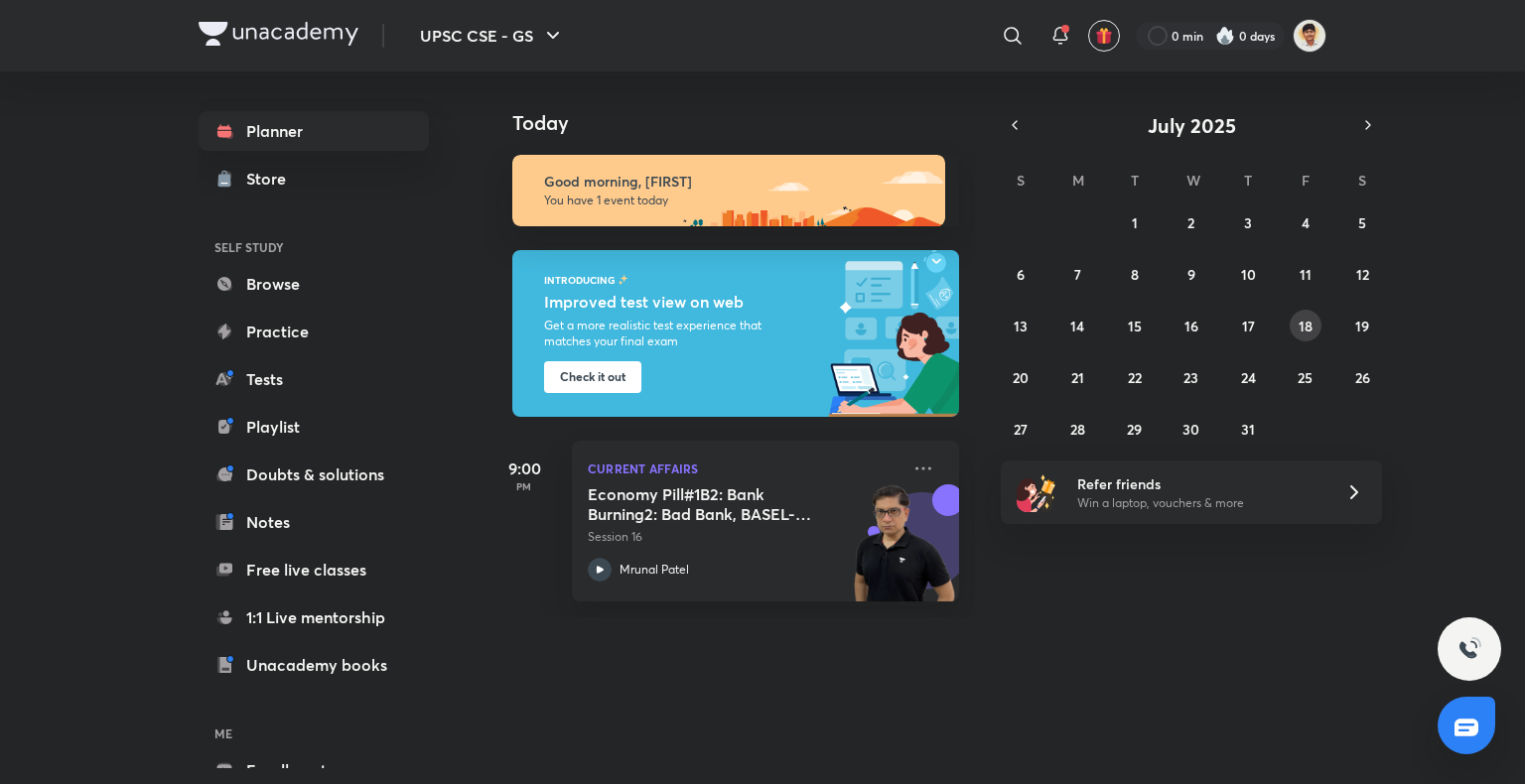click on "18" at bounding box center [1306, 326] 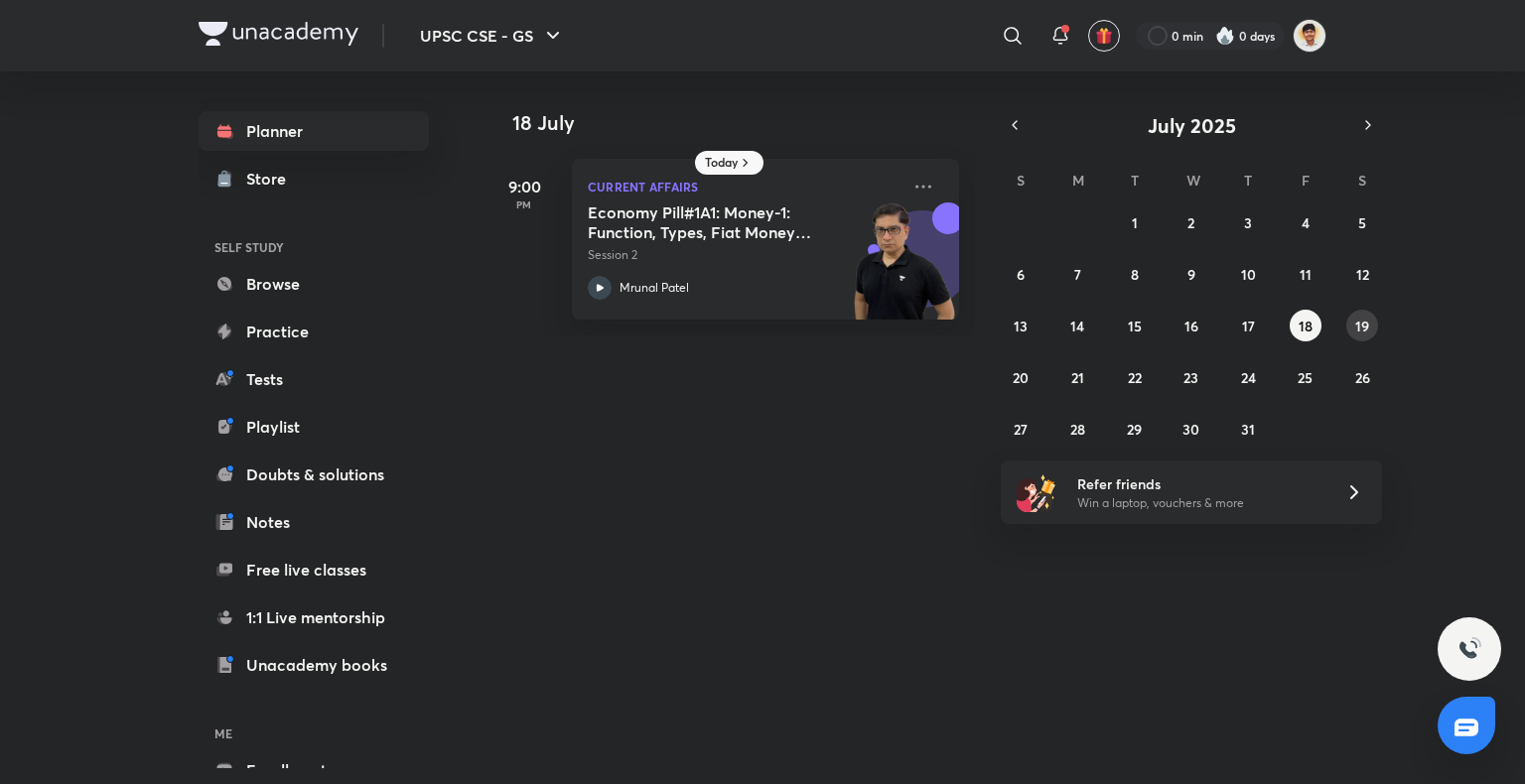 click on "19" at bounding box center (1362, 326) 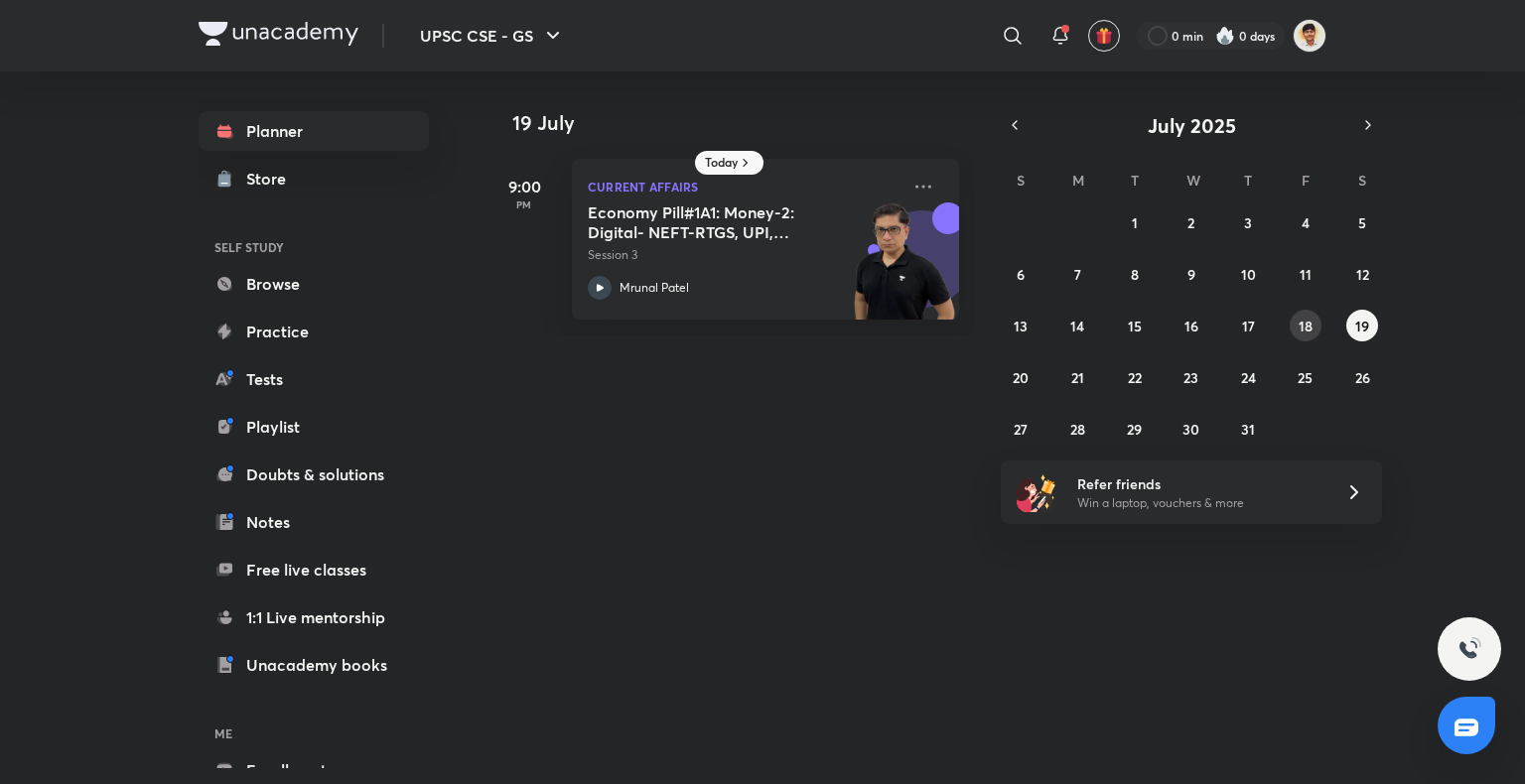 click on "18" at bounding box center (1306, 326) 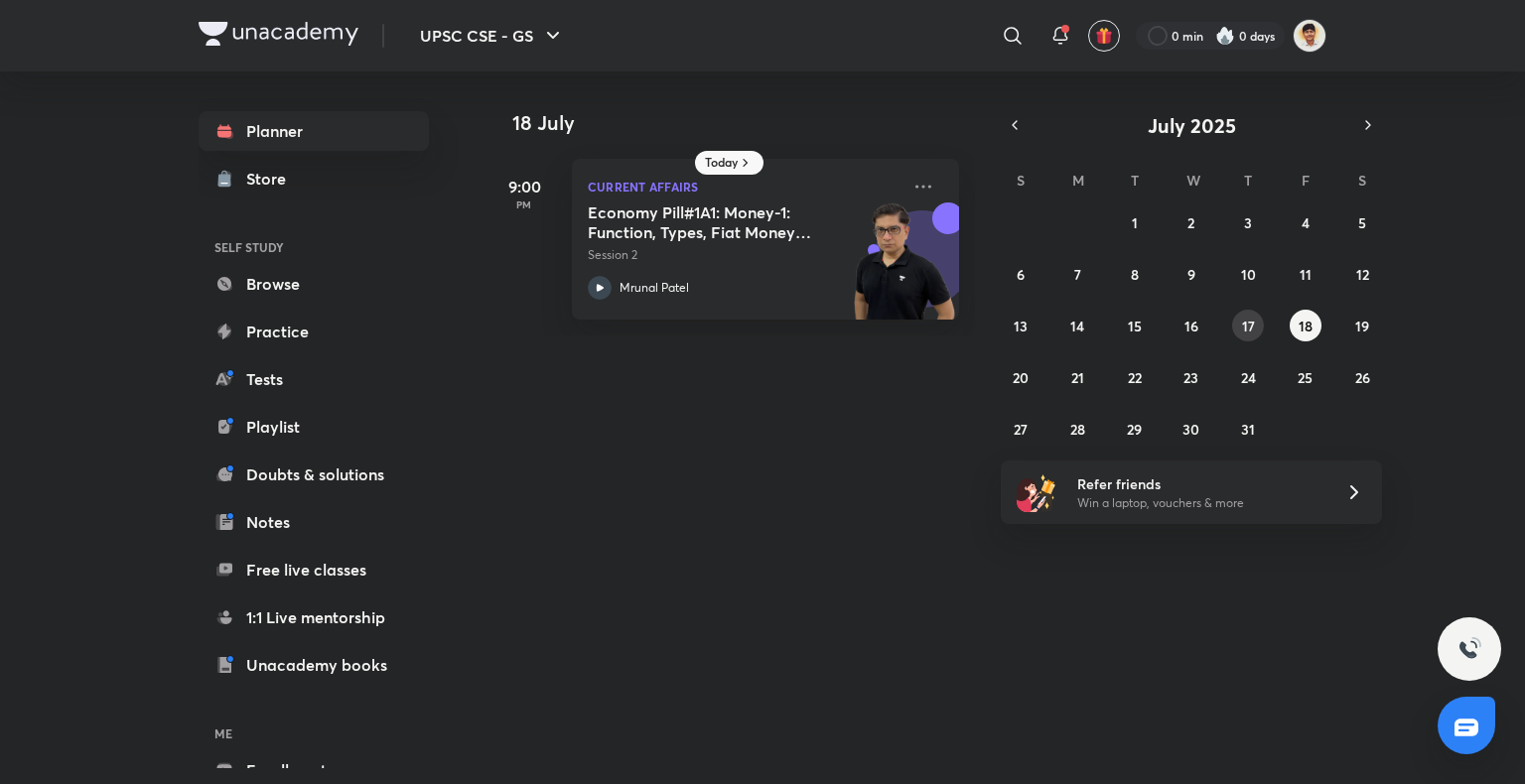 click on "17" at bounding box center (1248, 326) 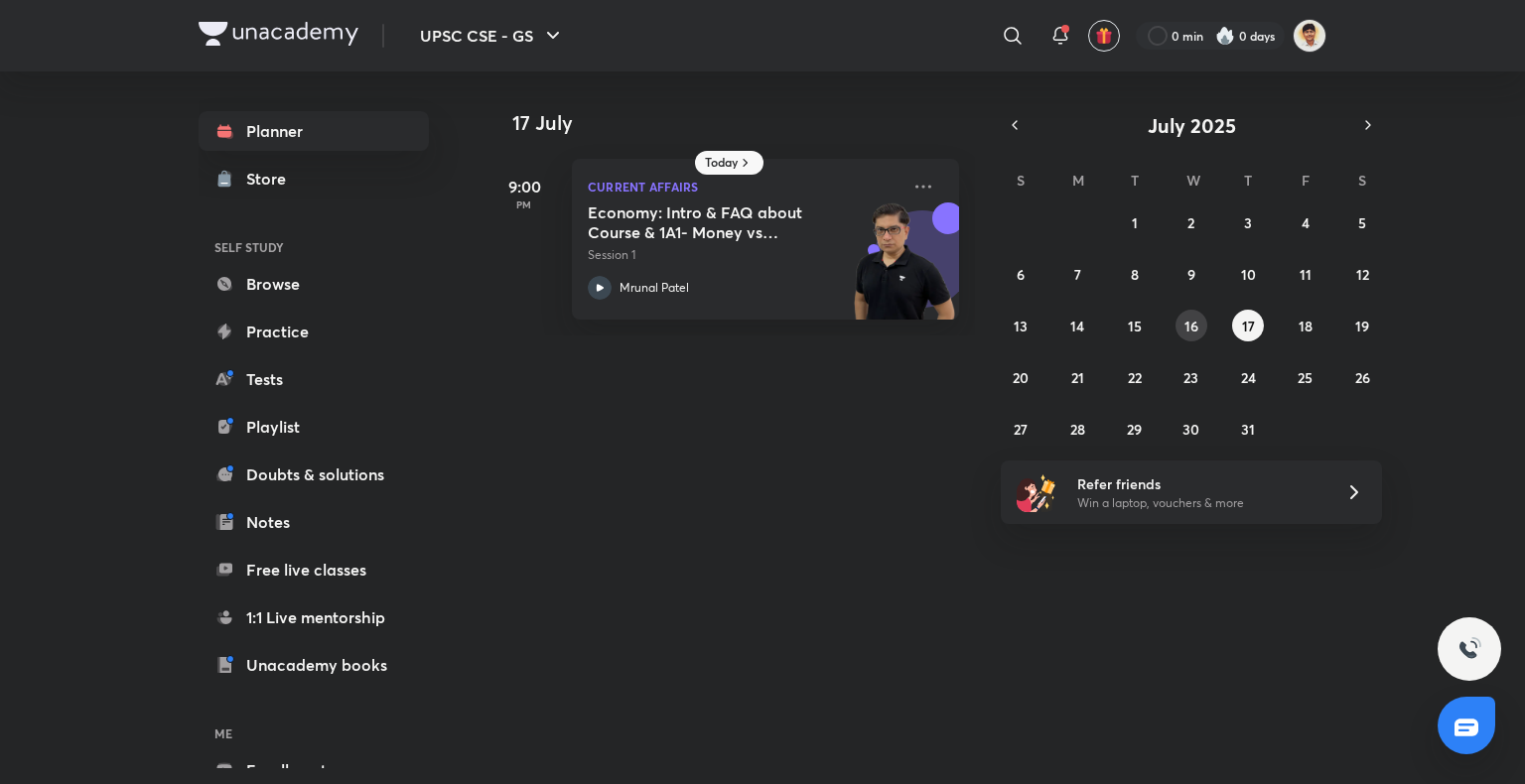 click on "16" at bounding box center (1191, 326) 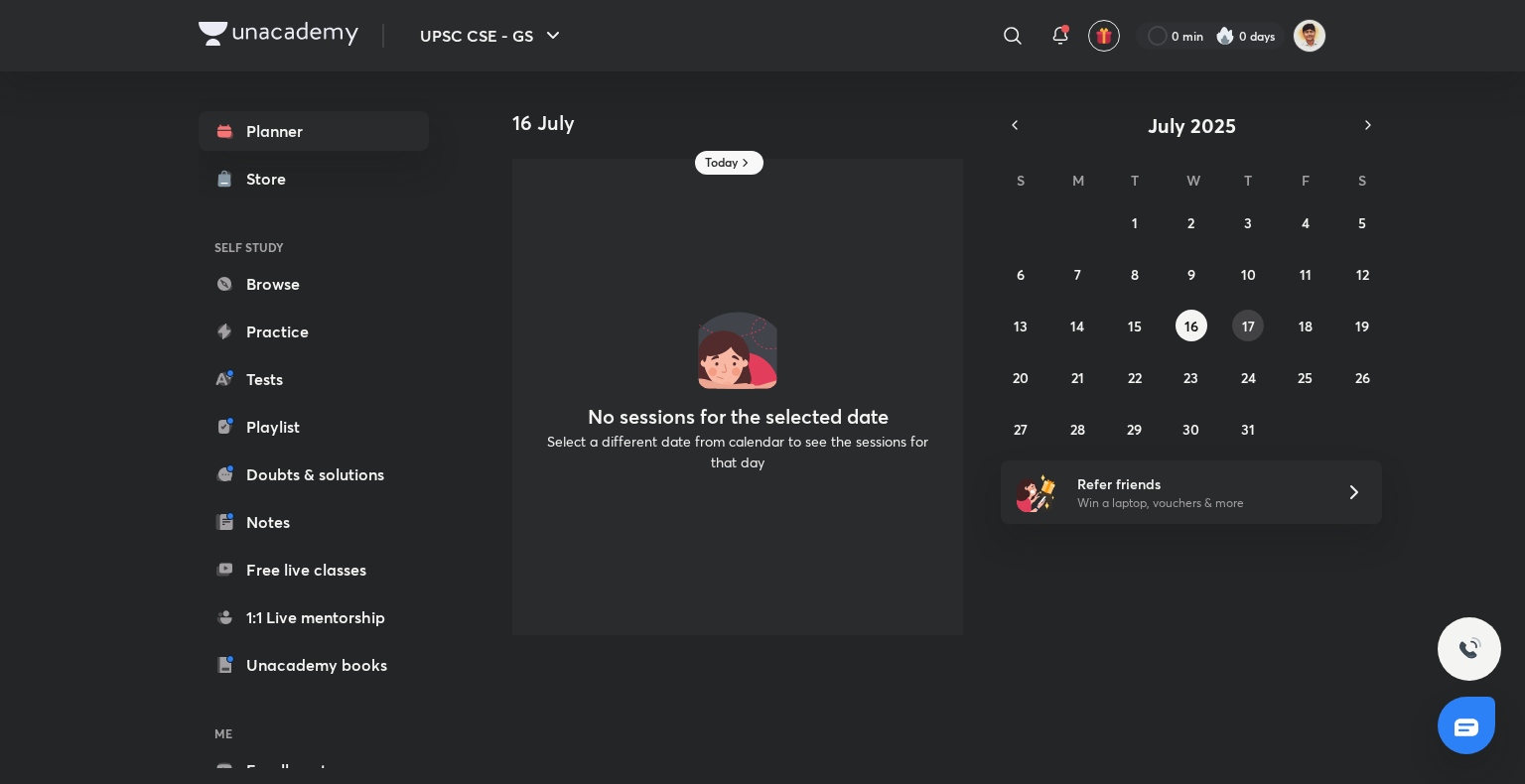 click on "17" at bounding box center [1248, 326] 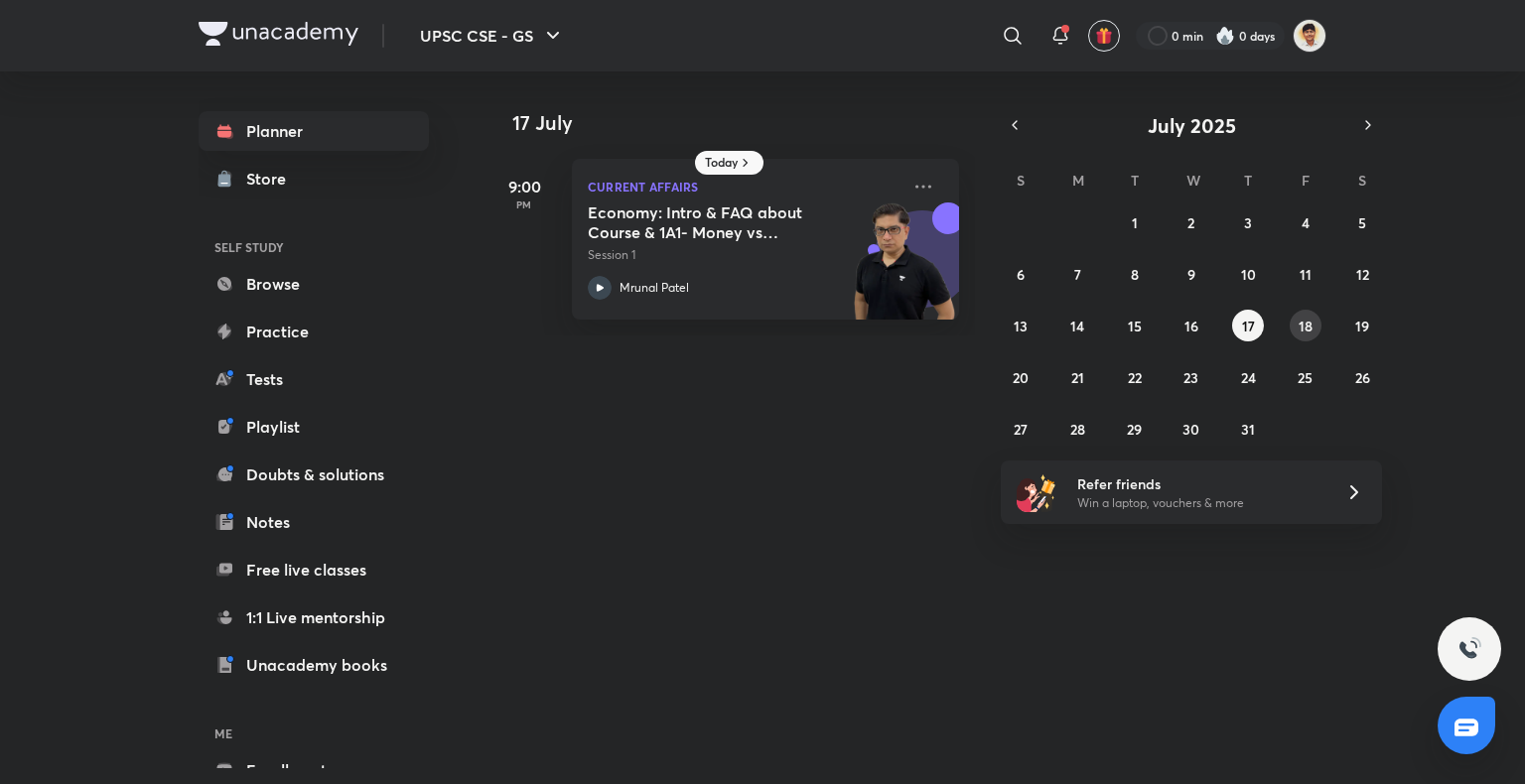 click on "18" at bounding box center (1306, 326) 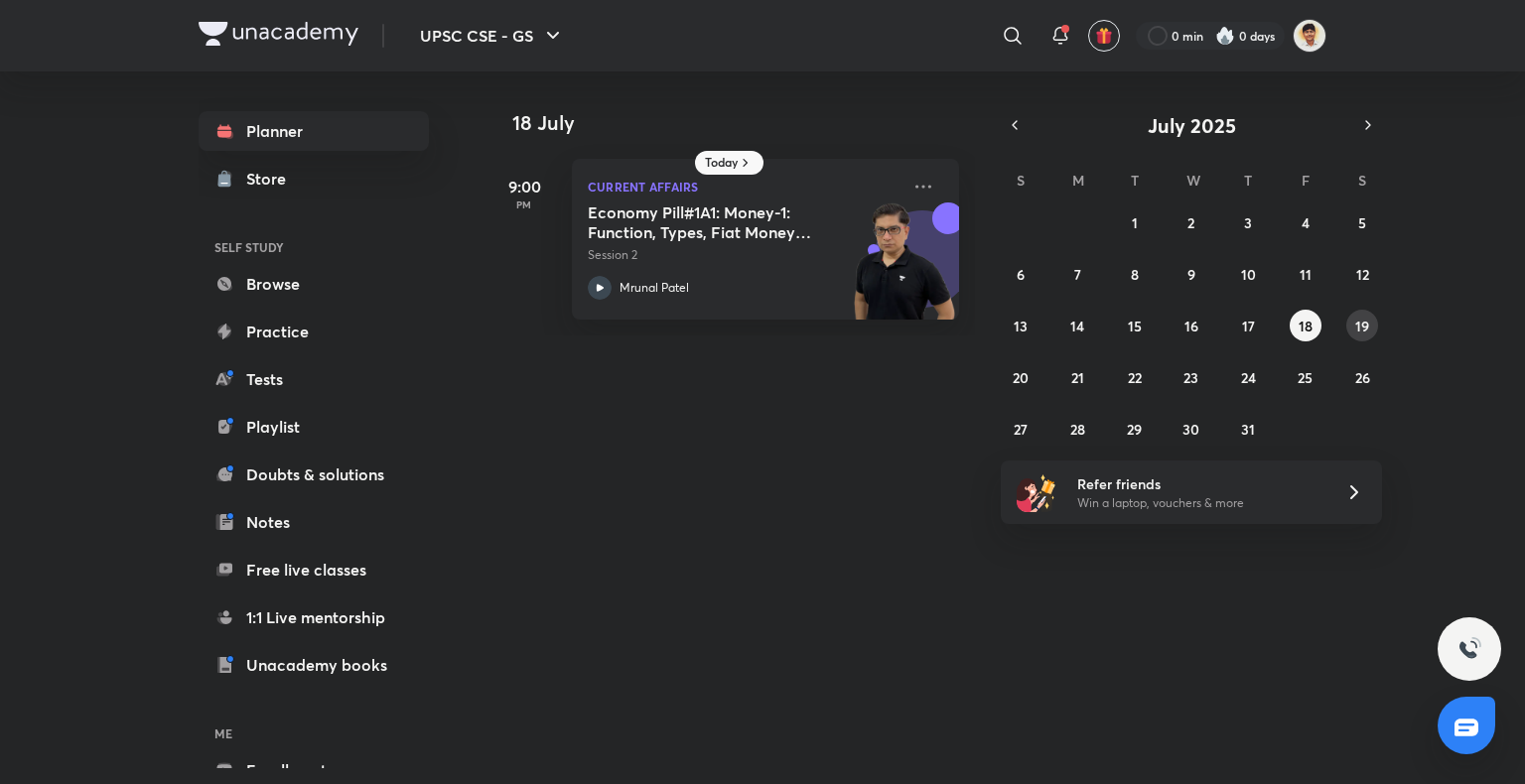 click on "29 30 1 2 3 4 5 6 7 8 9 10 11 12 13 14 15 16 17 18 19 20 21 22 23 24 25 26 27 28 29 30 31 1 2" at bounding box center [1191, 326] 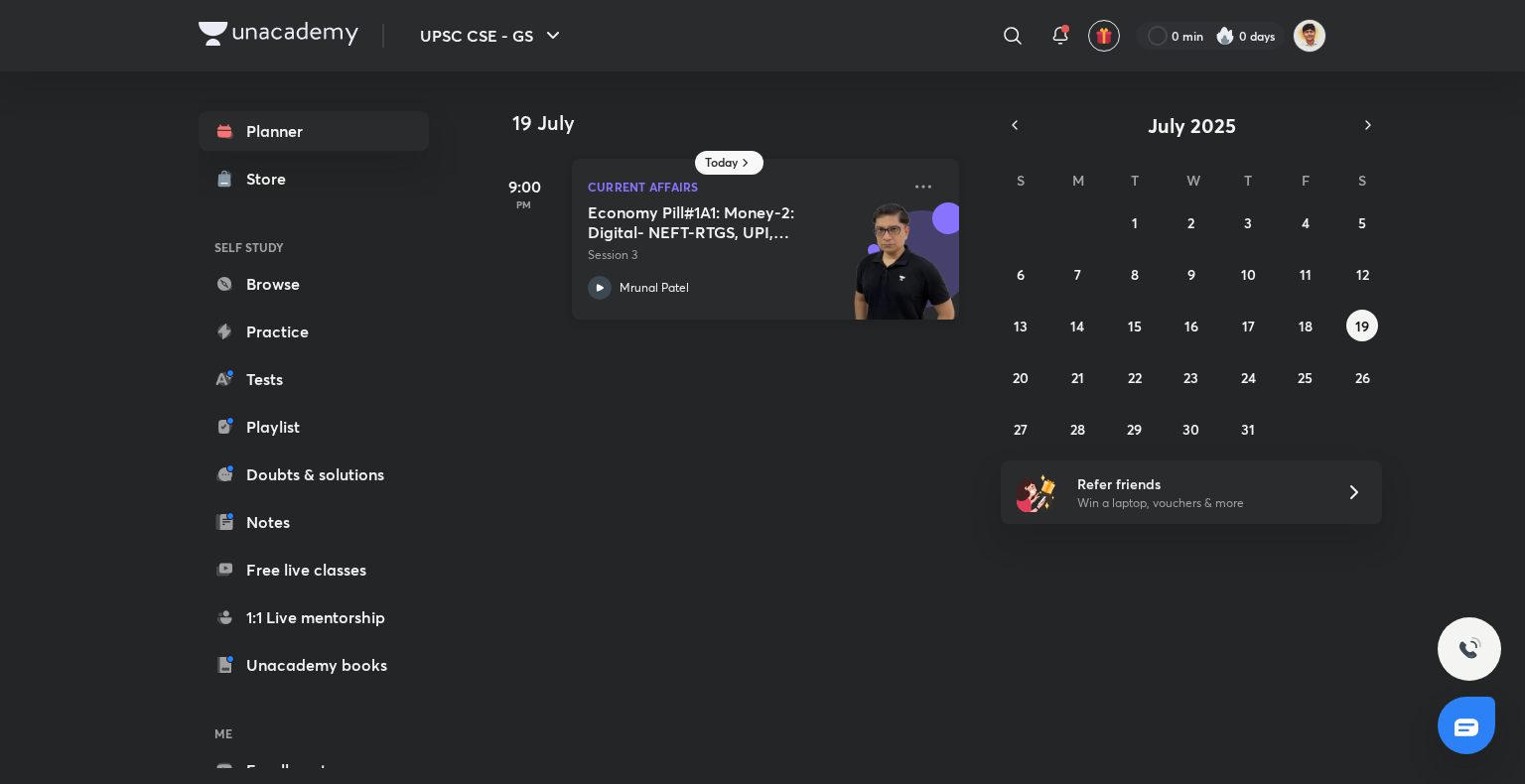 click 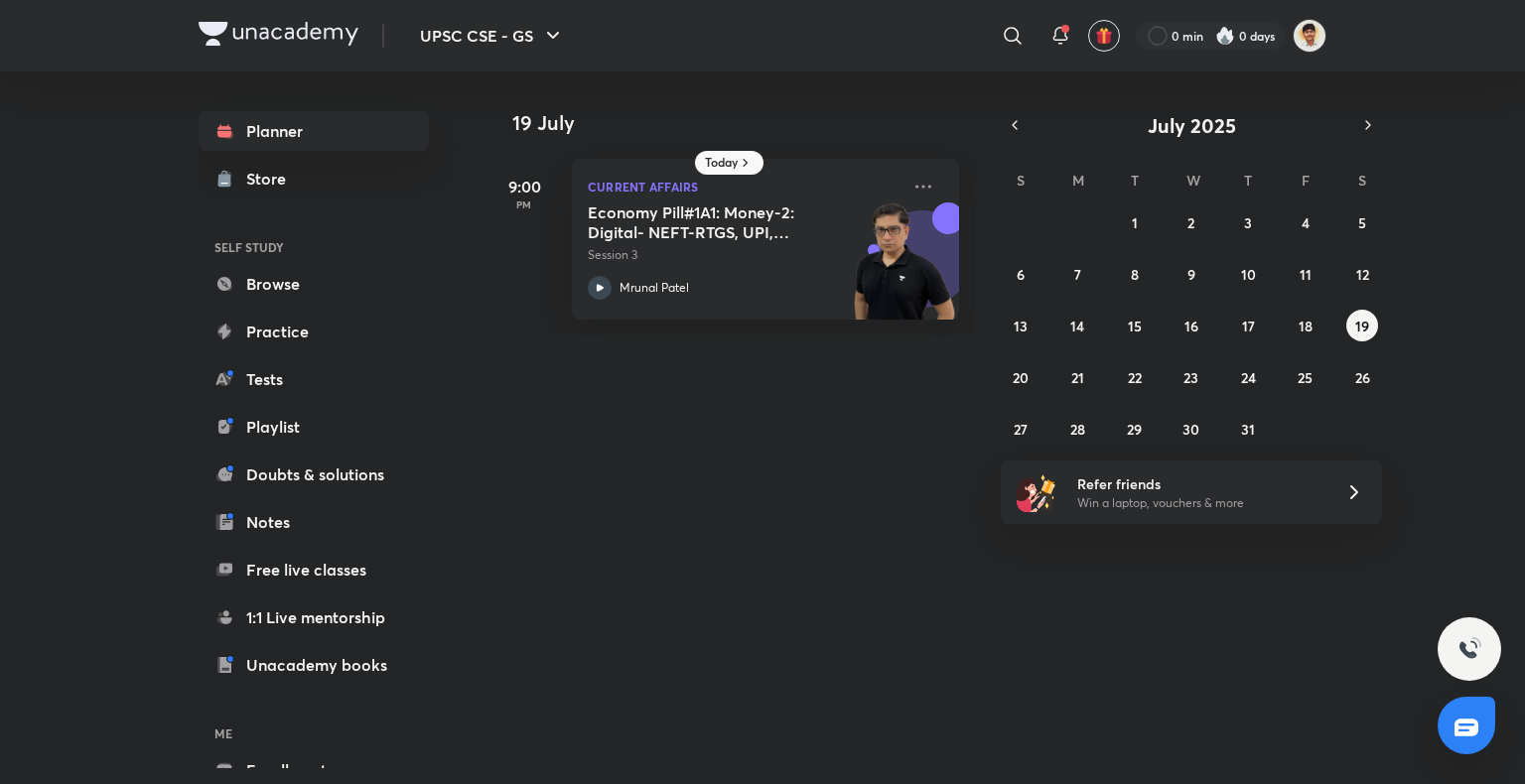 drag, startPoint x: 713, startPoint y: 689, endPoint x: 705, endPoint y: 670, distance: 20.615528 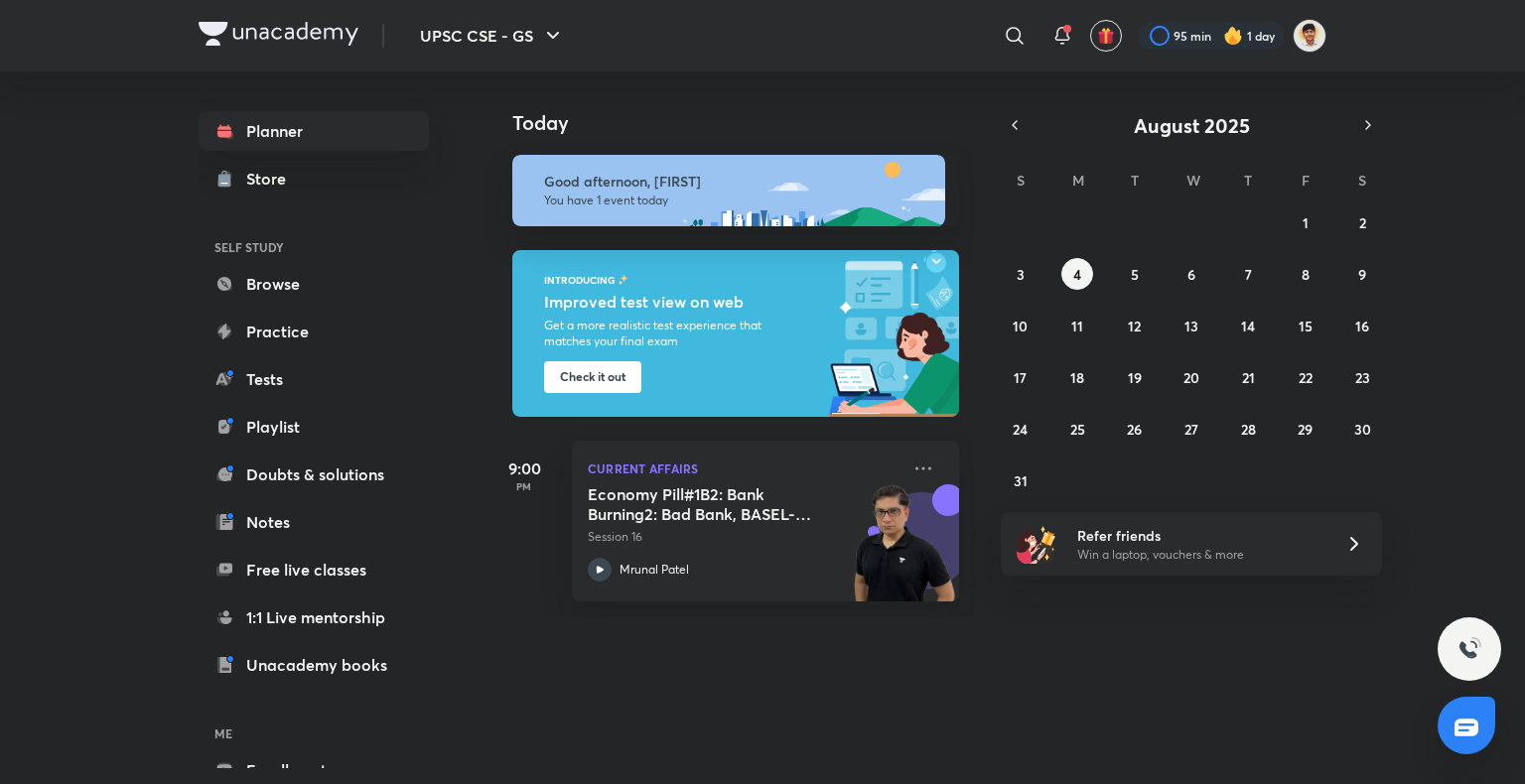 scroll, scrollTop: 0, scrollLeft: 0, axis: both 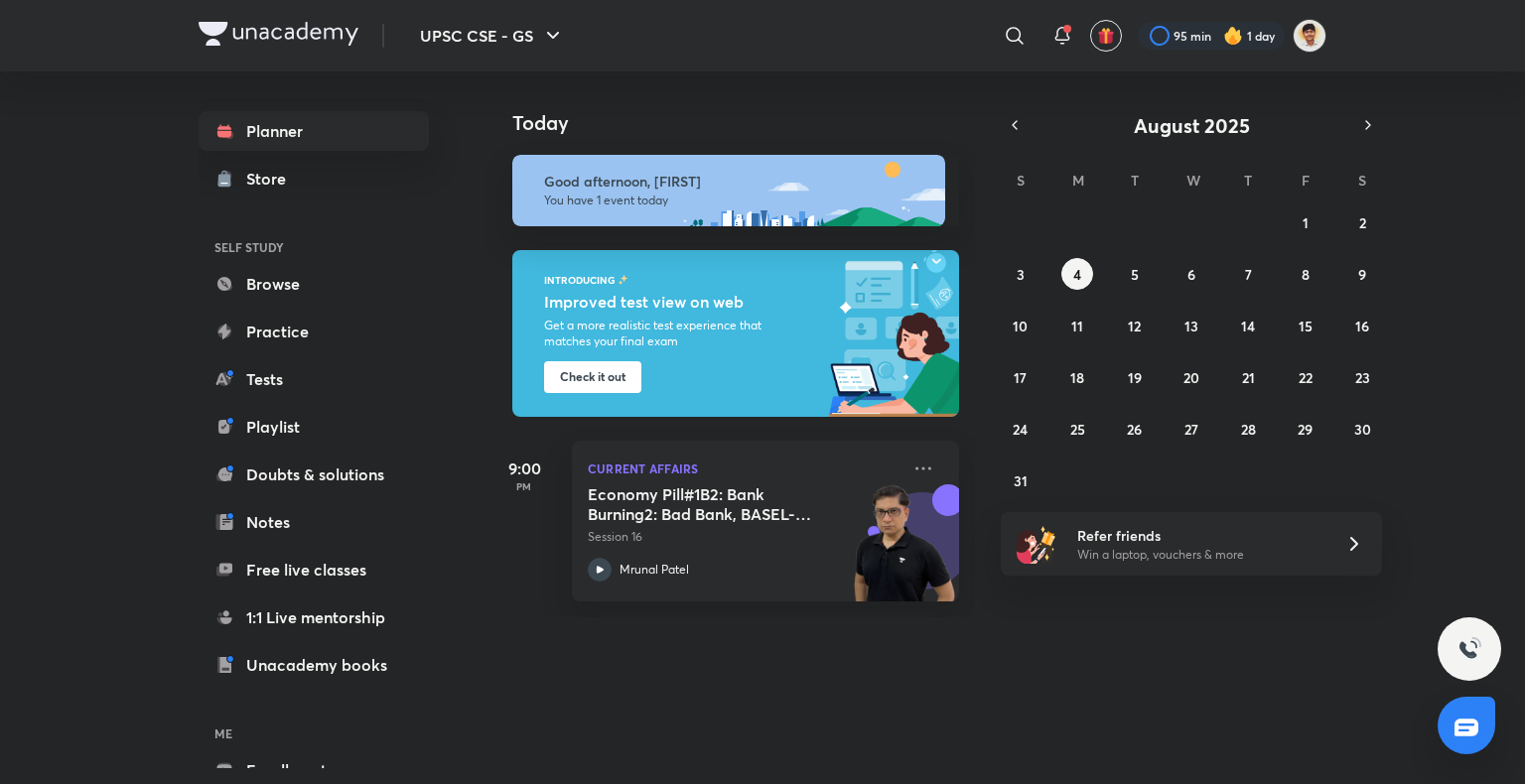 click on "Check it out" at bounding box center (593, 377) 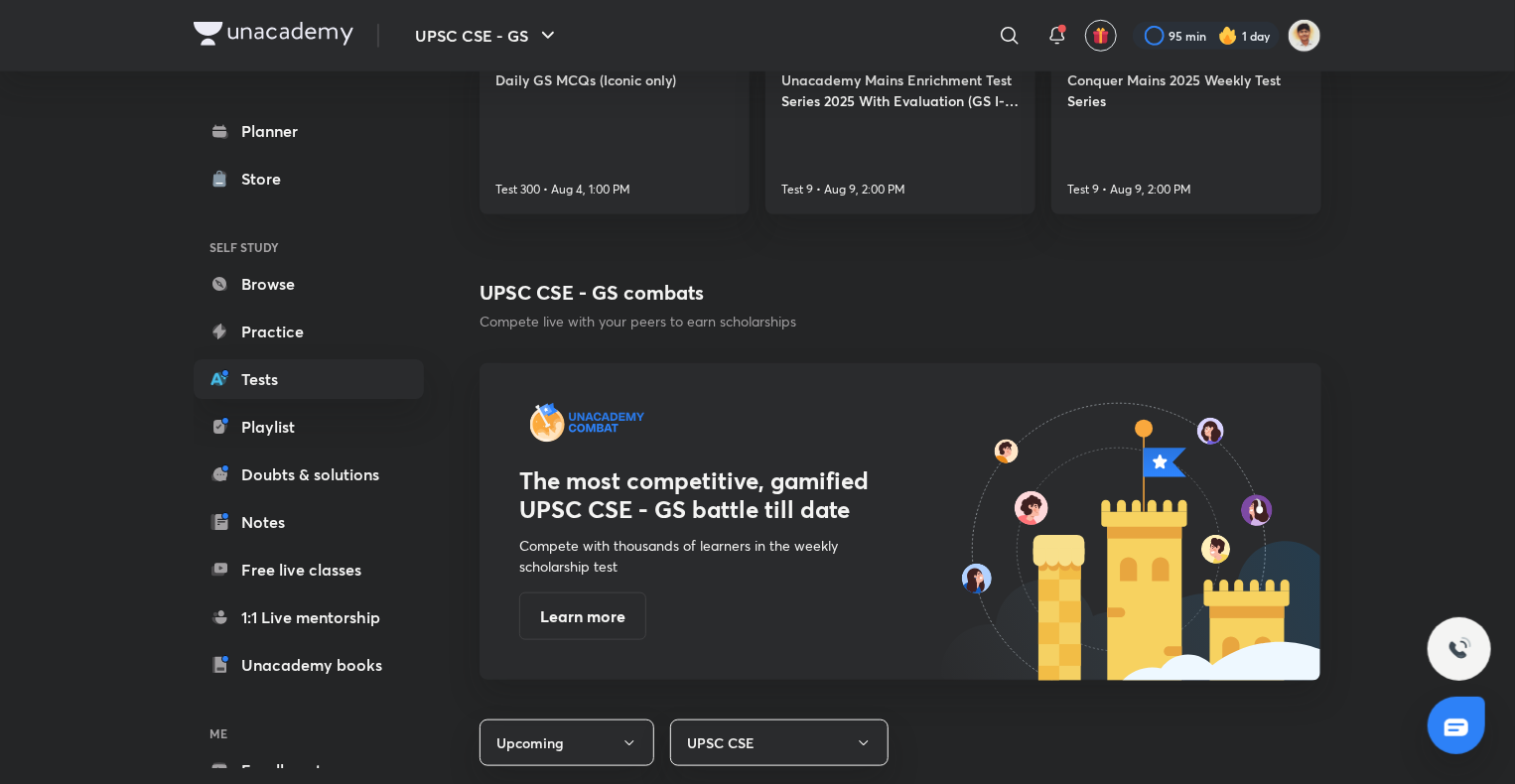 scroll, scrollTop: 812, scrollLeft: 0, axis: vertical 